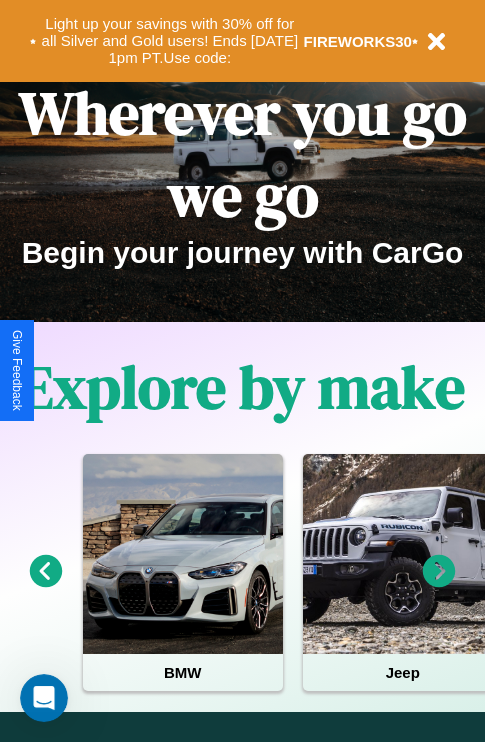 scroll, scrollTop: 0, scrollLeft: 0, axis: both 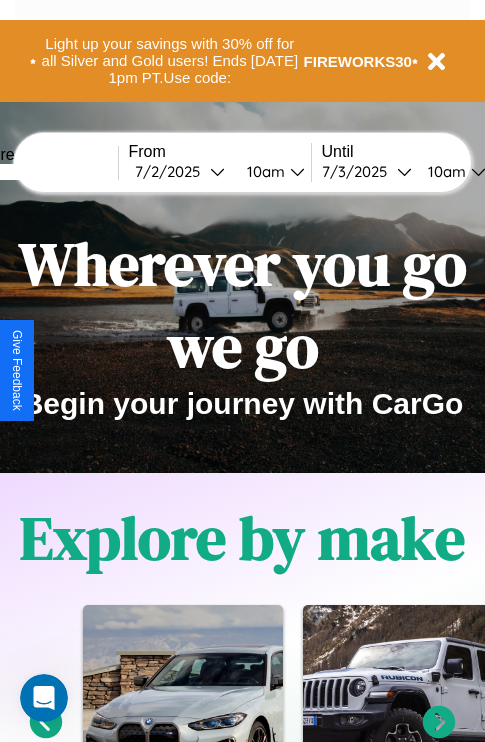 click at bounding box center (43, 172) 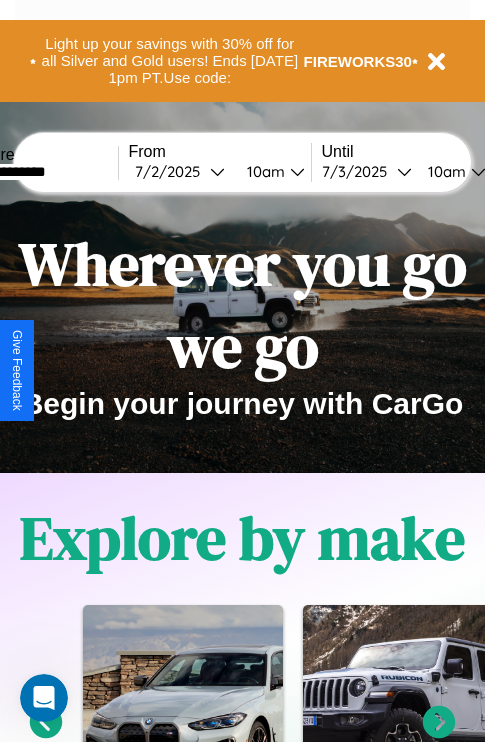 type on "**********" 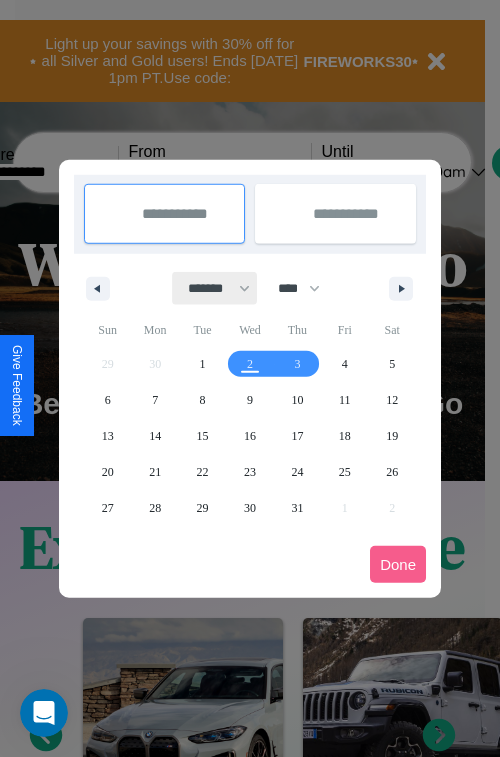 click on "******* ******** ***** ***** *** **** **** ****** ********* ******* ******** ********" at bounding box center [215, 288] 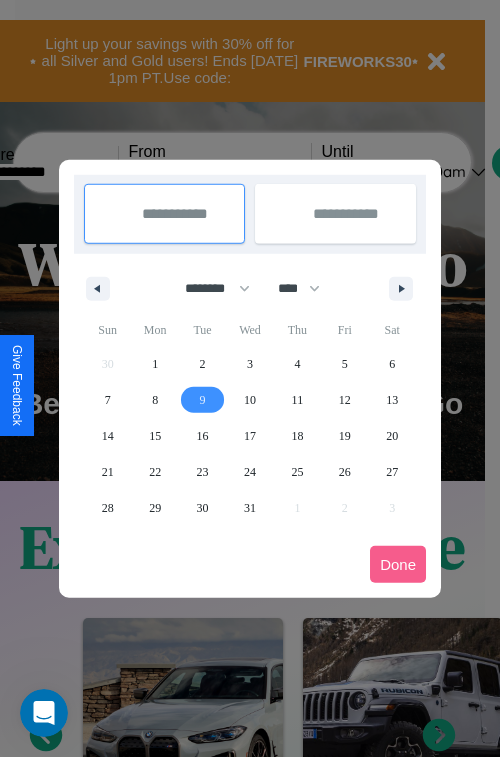 click on "9" at bounding box center [203, 400] 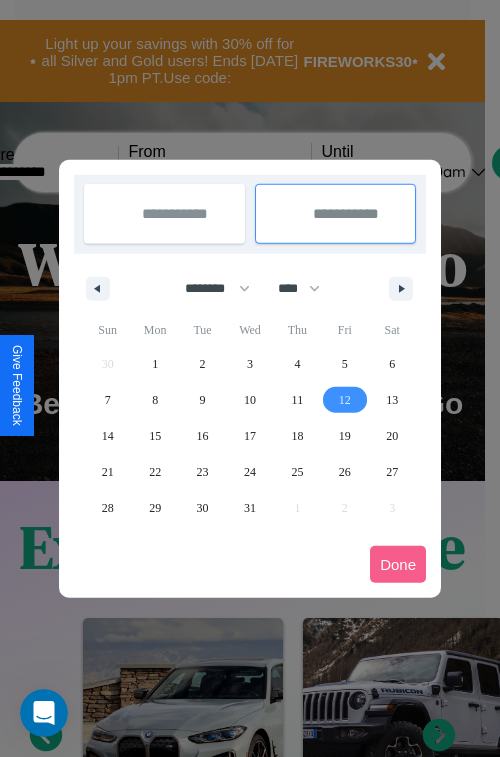click on "12" at bounding box center [345, 400] 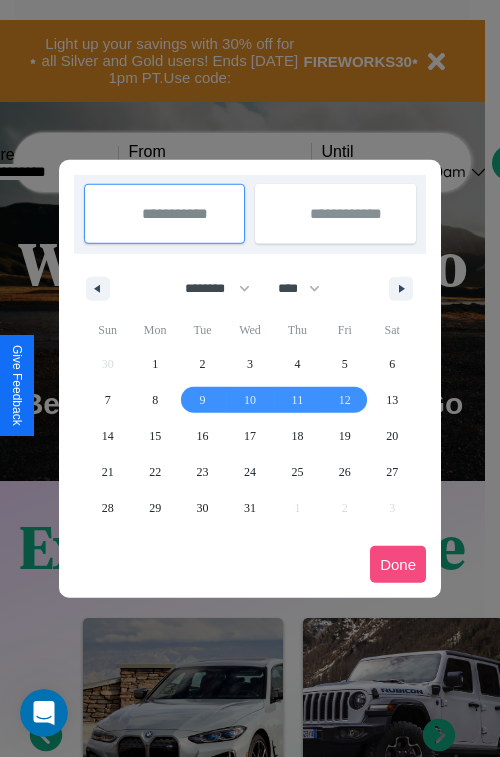 click on "Done" at bounding box center [398, 564] 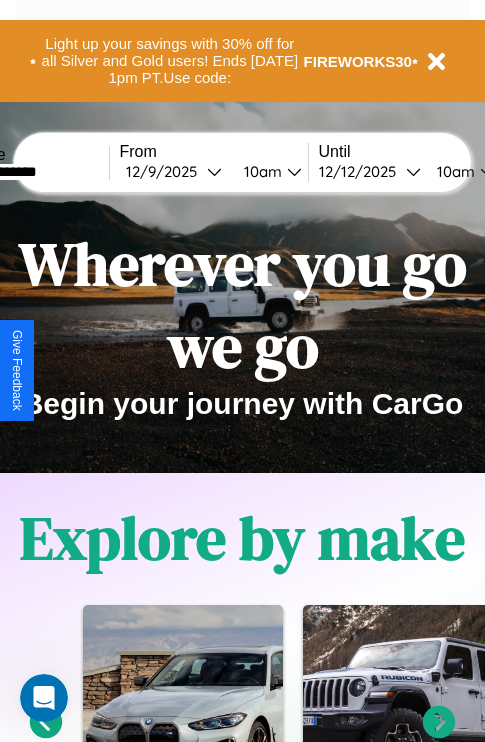 scroll, scrollTop: 0, scrollLeft: 77, axis: horizontal 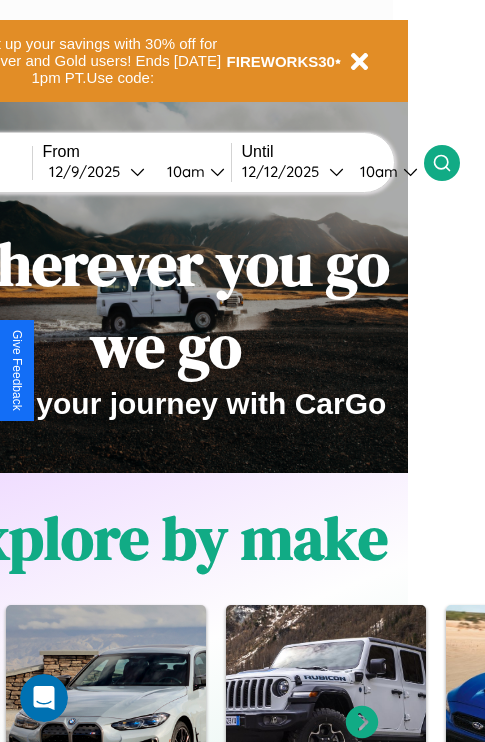 click 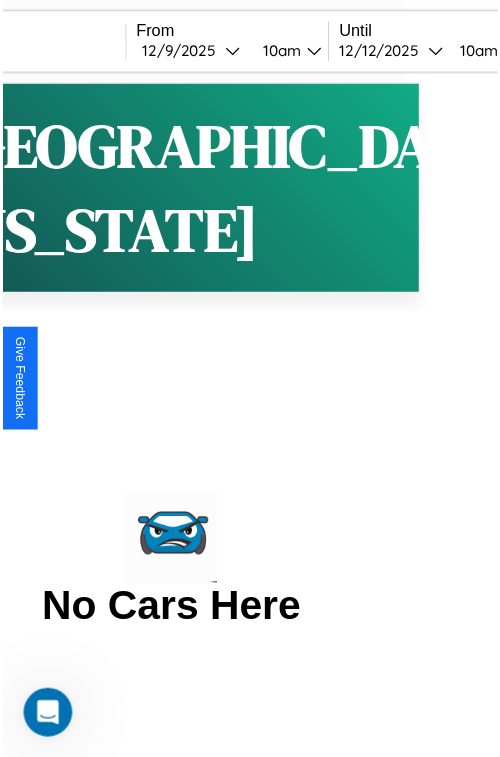 scroll, scrollTop: 0, scrollLeft: 0, axis: both 